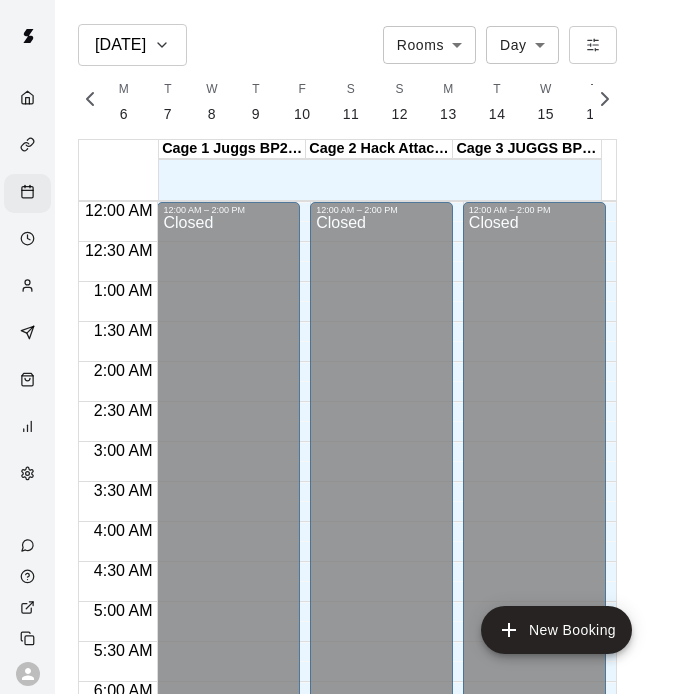 scroll, scrollTop: 0, scrollLeft: 0, axis: both 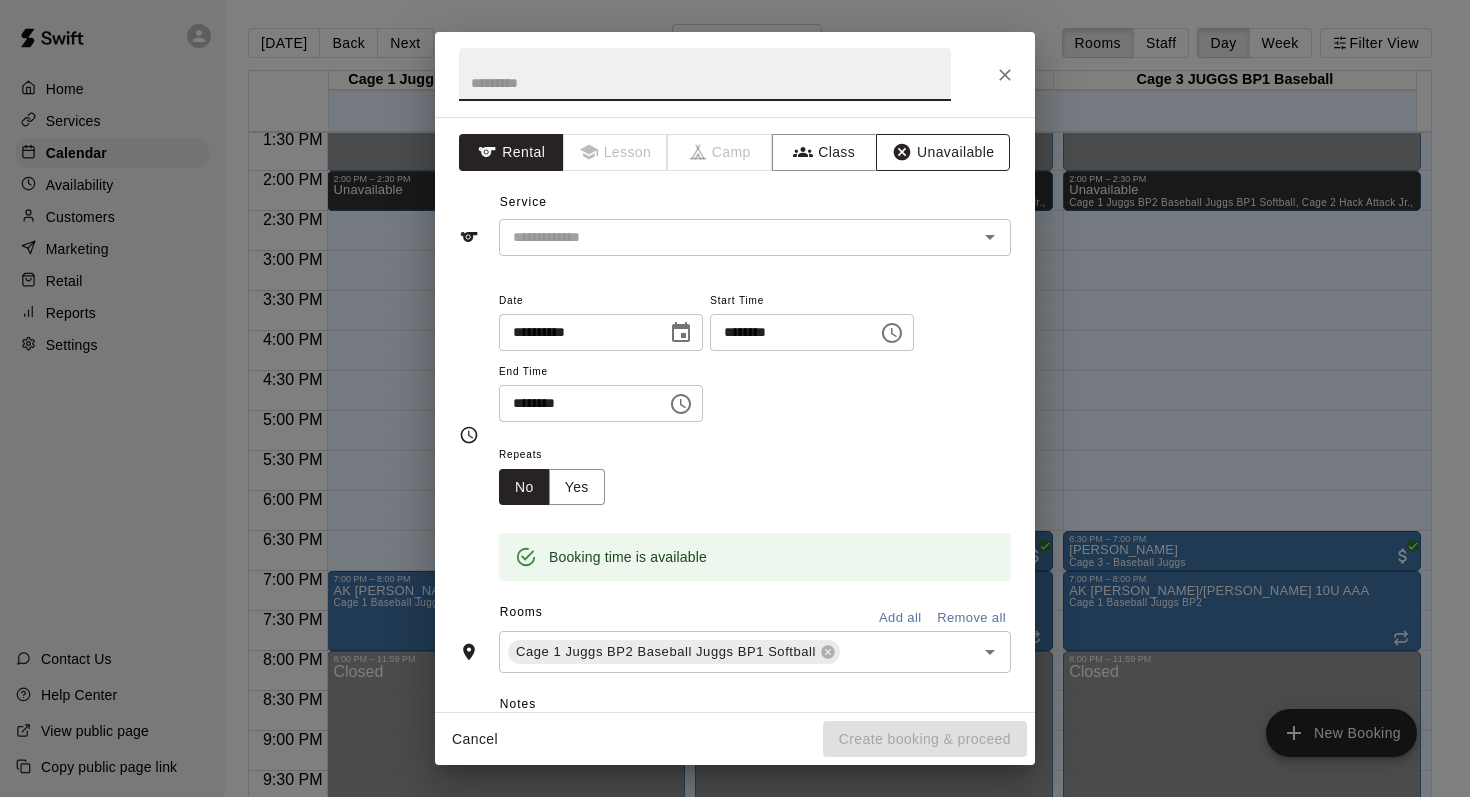 click on "Unavailable" at bounding box center (943, 152) 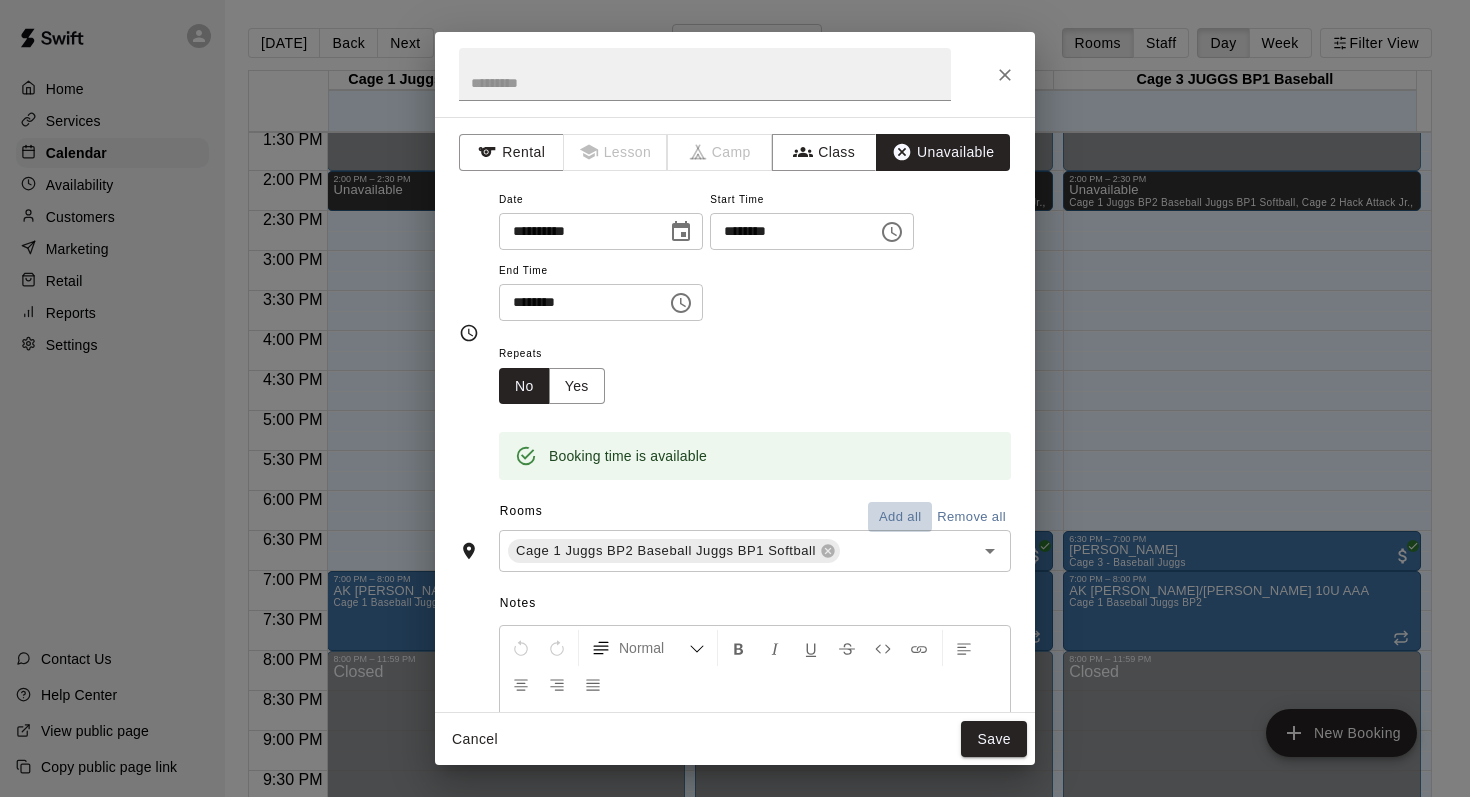 click on "Add all" at bounding box center (900, 517) 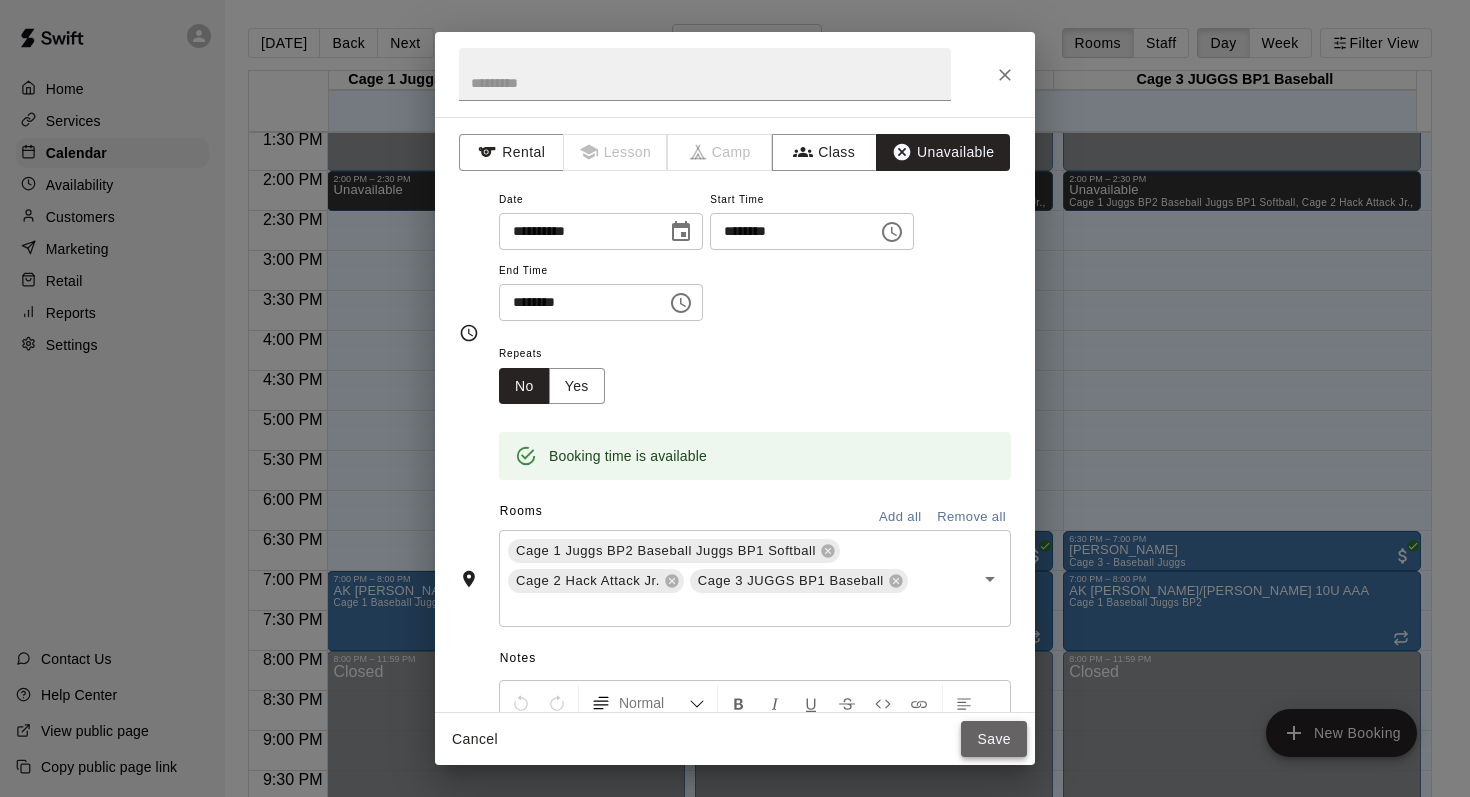 click on "Save" at bounding box center (994, 739) 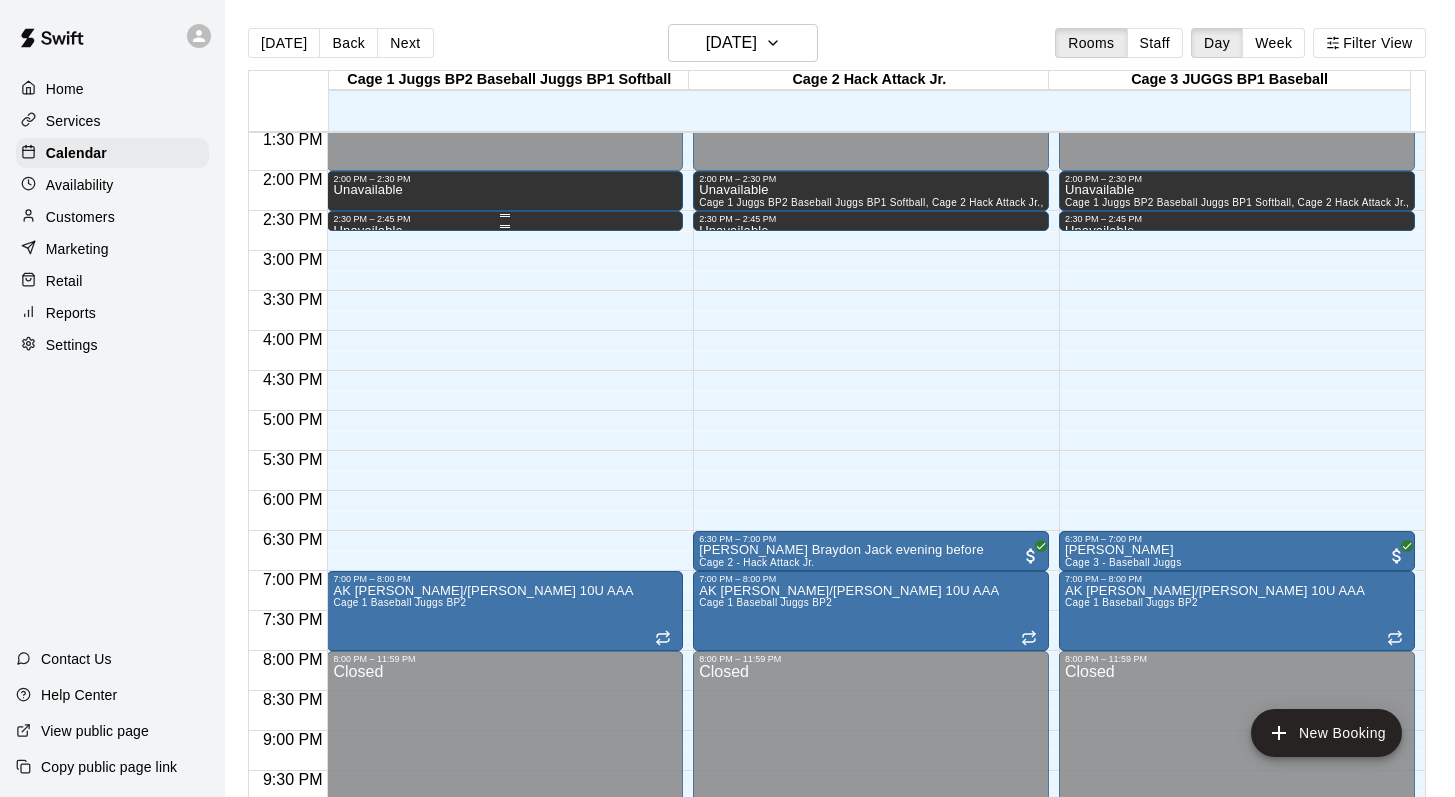 click on "2:30 PM – 2:45 PM" at bounding box center (505, 219) 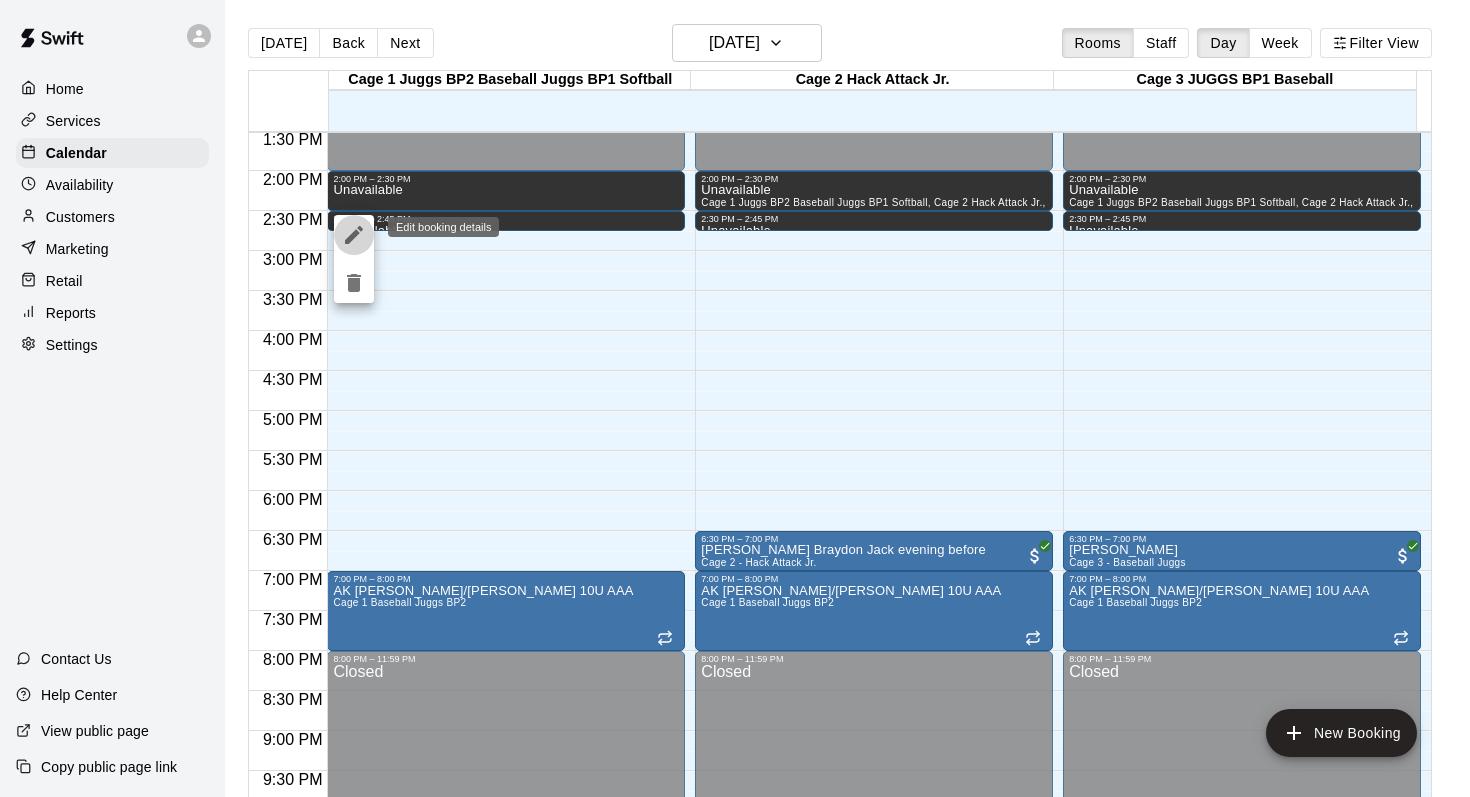click 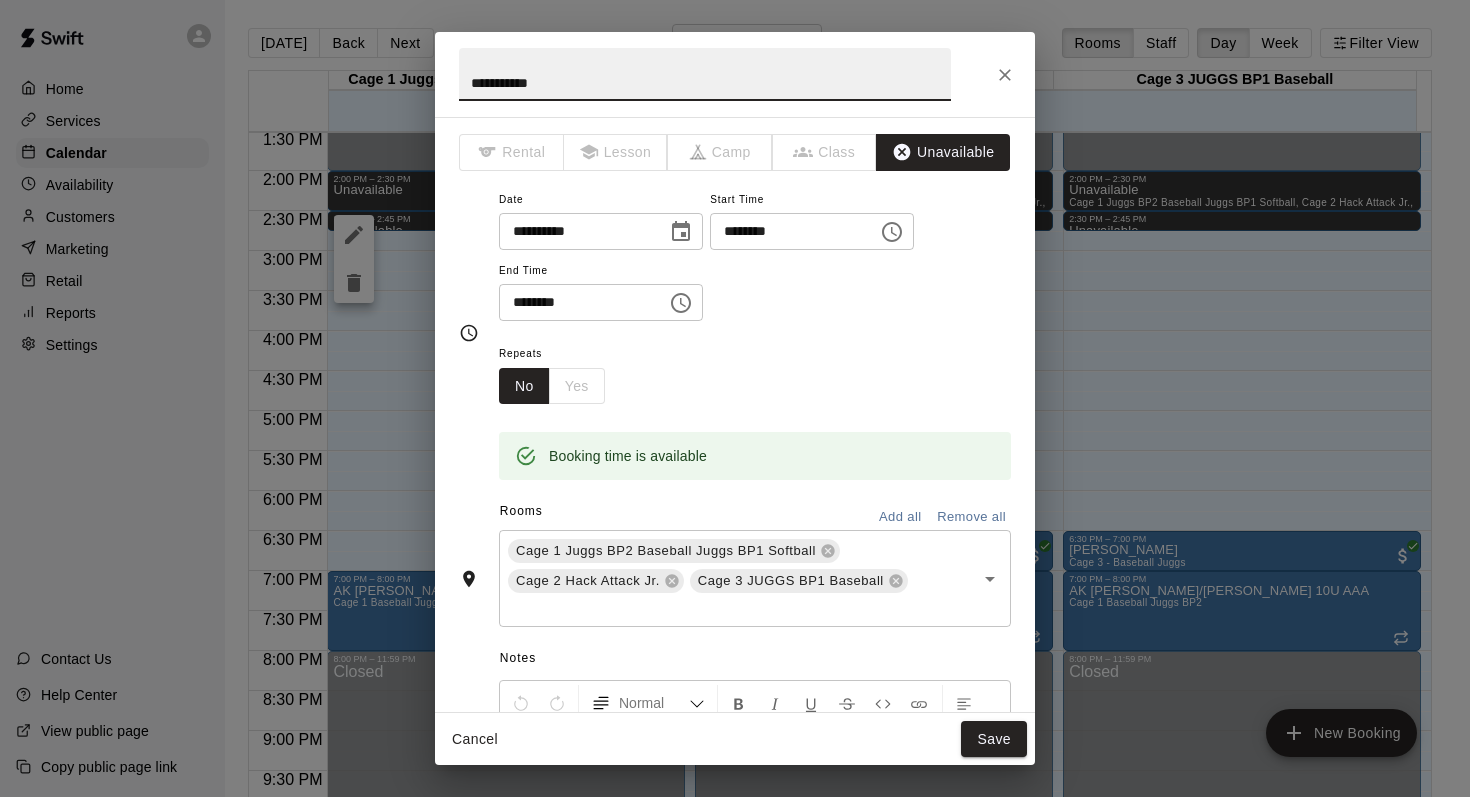 click 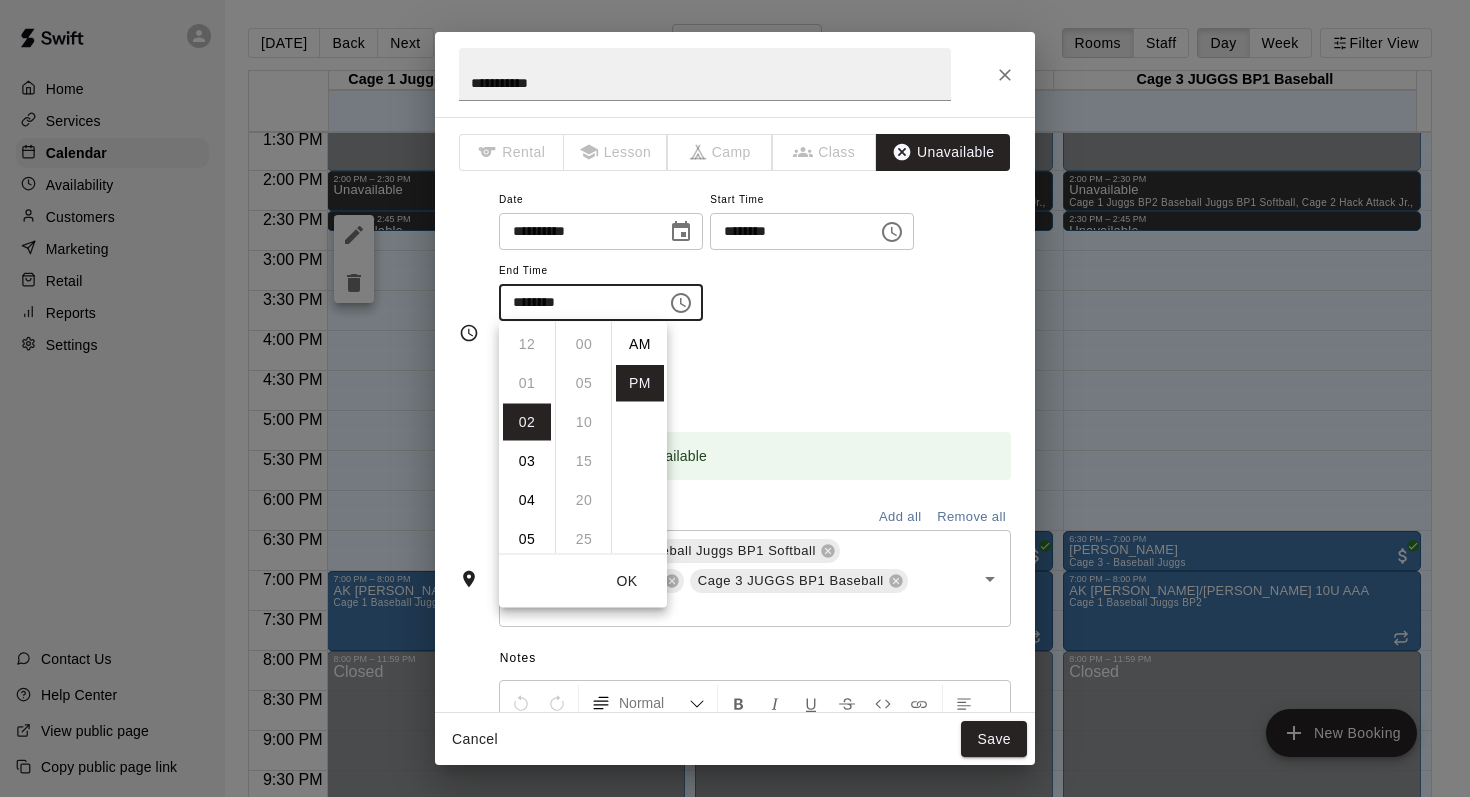 scroll, scrollTop: 78, scrollLeft: 0, axis: vertical 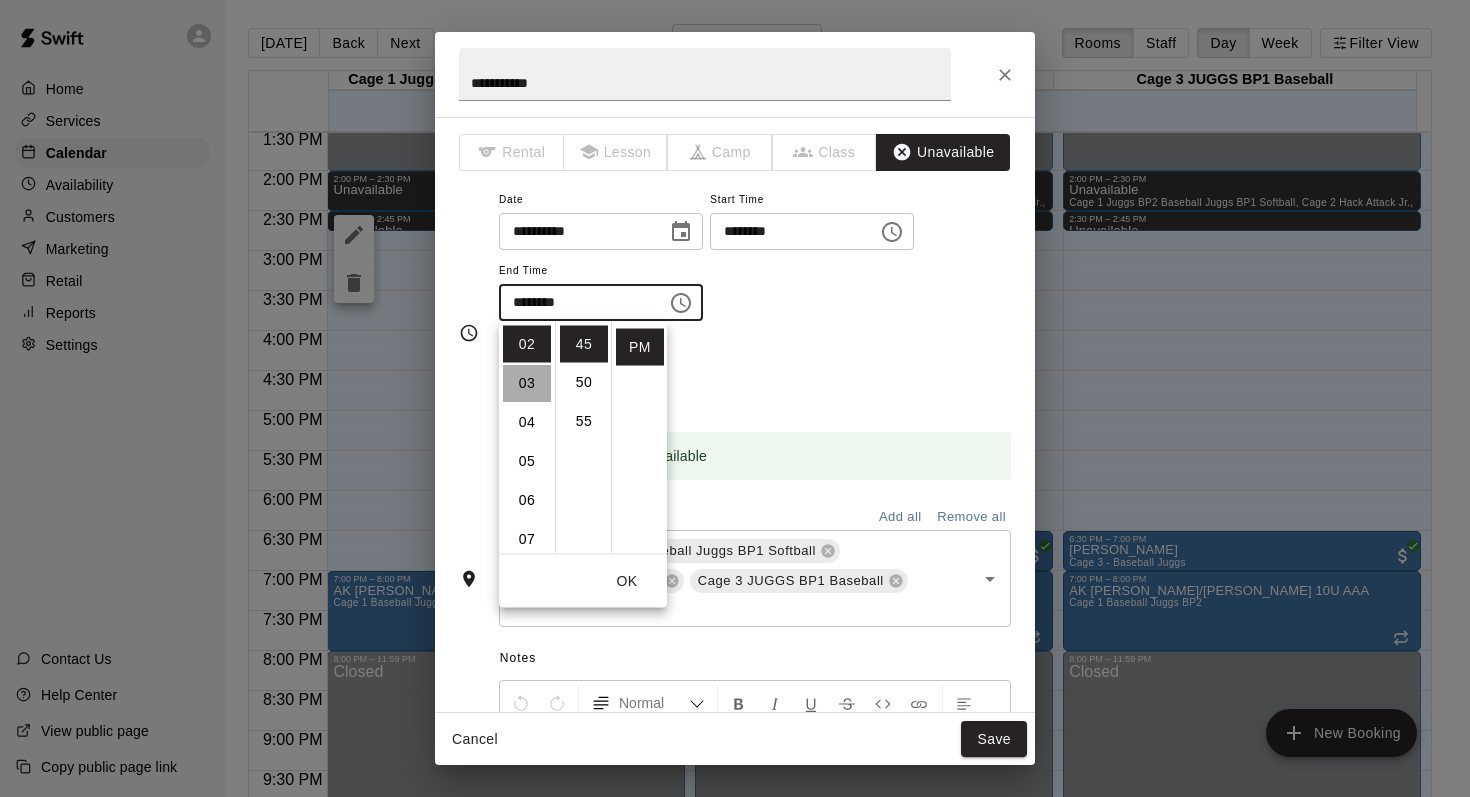 click on "03" at bounding box center [527, 383] 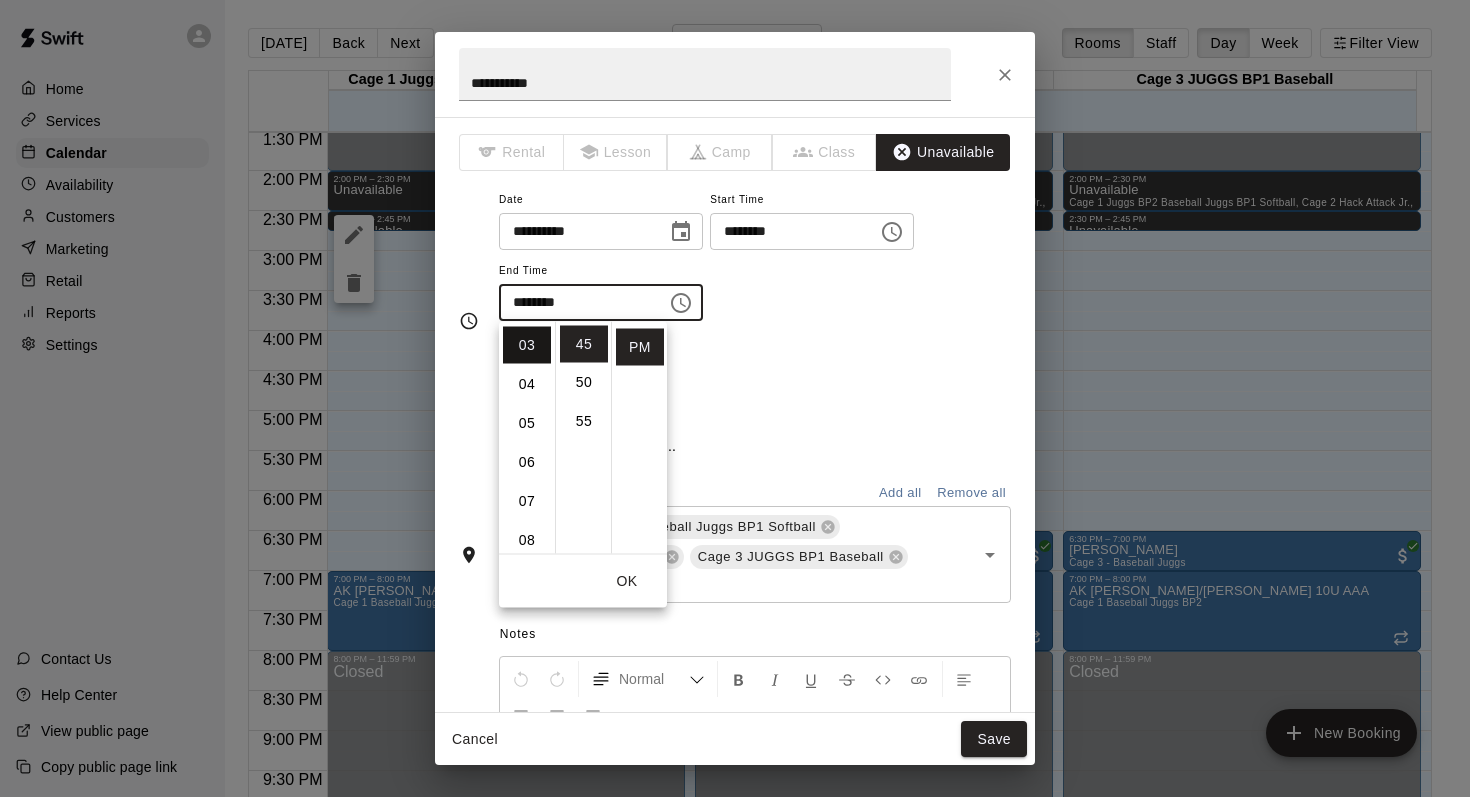scroll, scrollTop: 117, scrollLeft: 0, axis: vertical 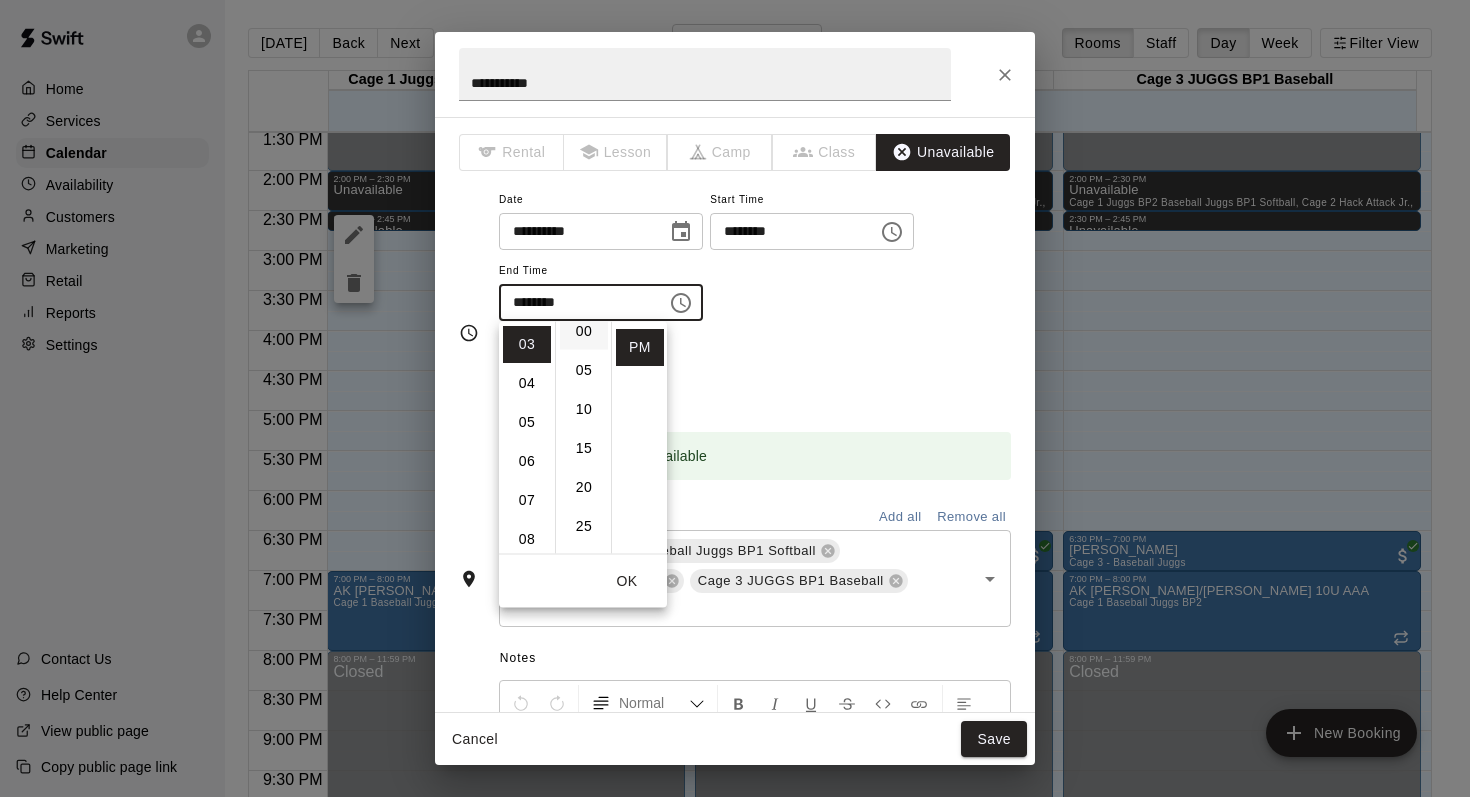 click on "00" at bounding box center (584, 331) 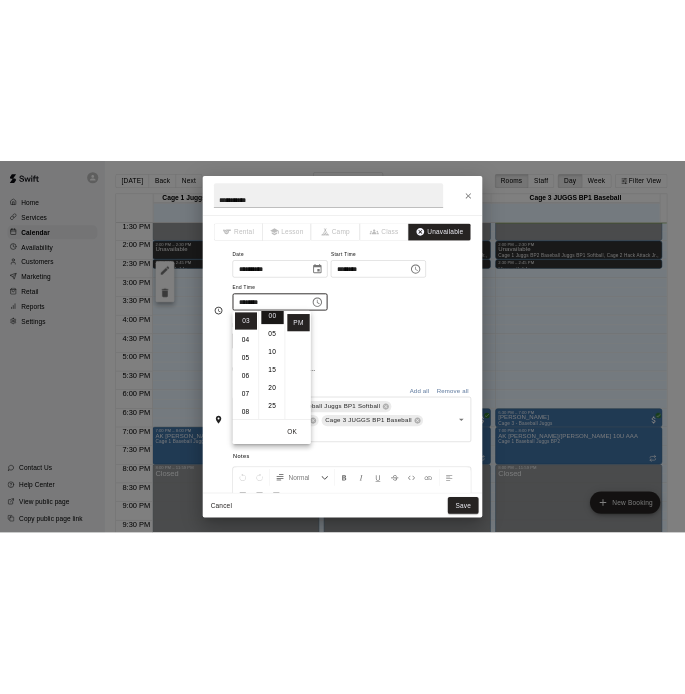 scroll, scrollTop: 0, scrollLeft: 0, axis: both 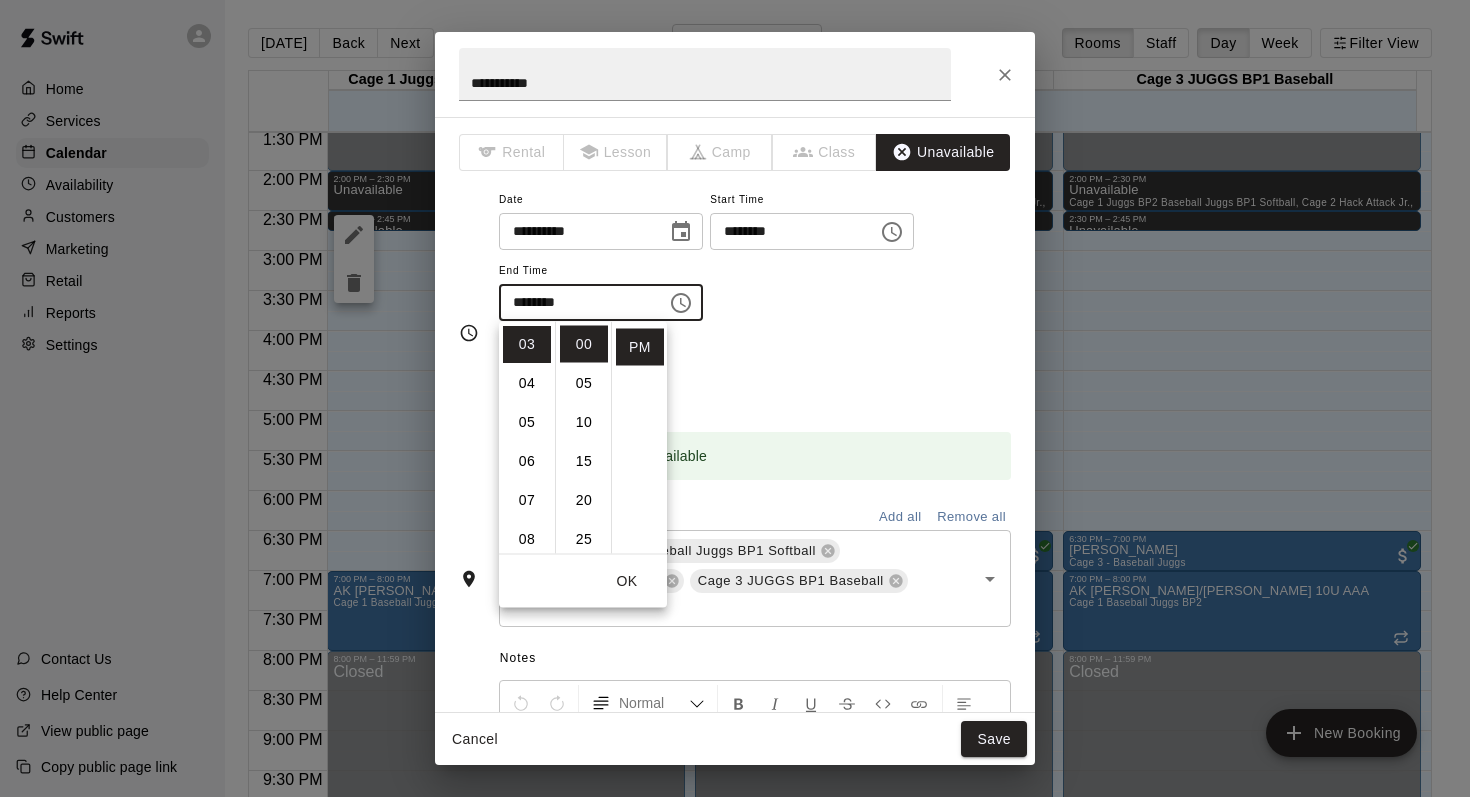 click on "**********" at bounding box center [755, 264] 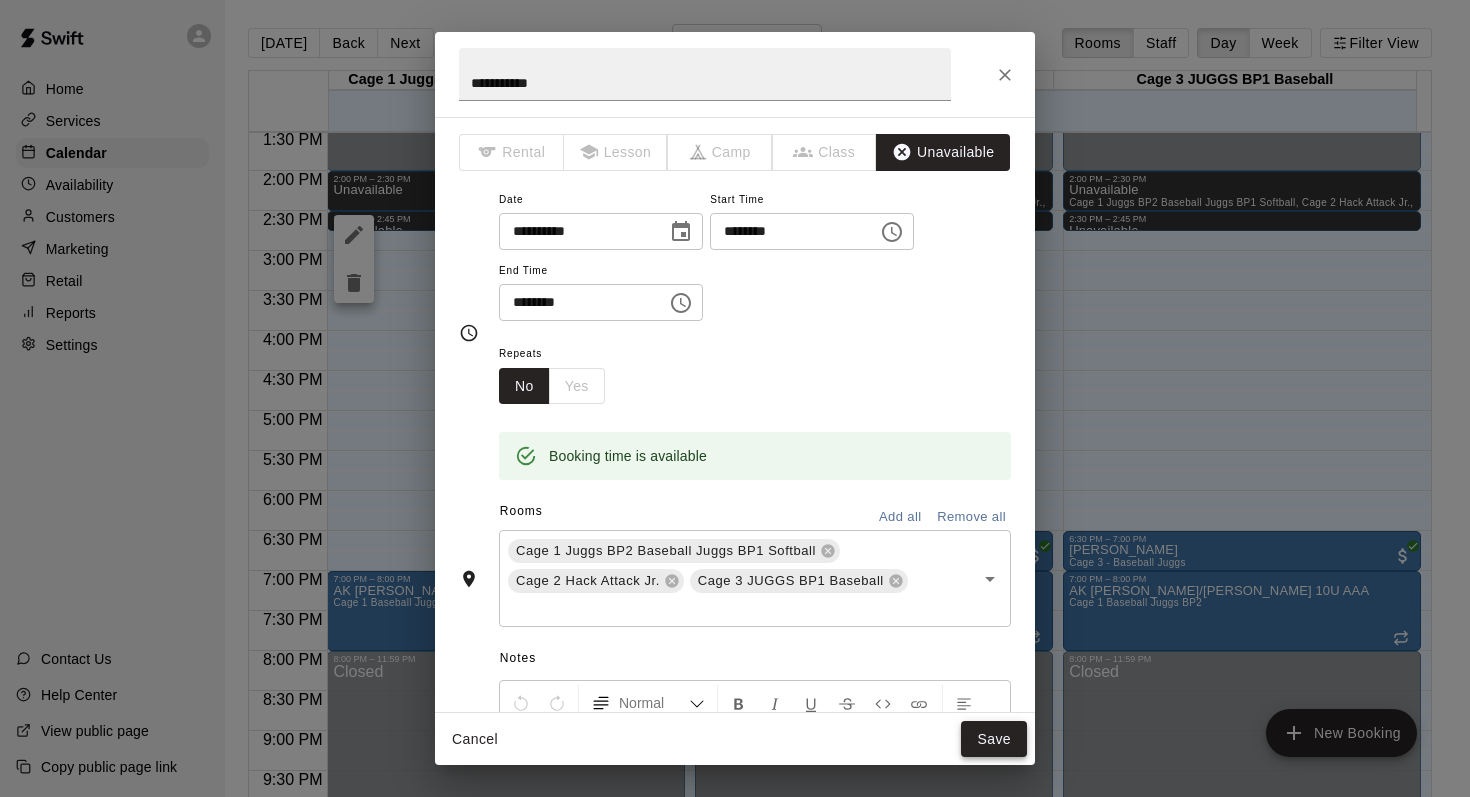 click on "Save" at bounding box center (994, 739) 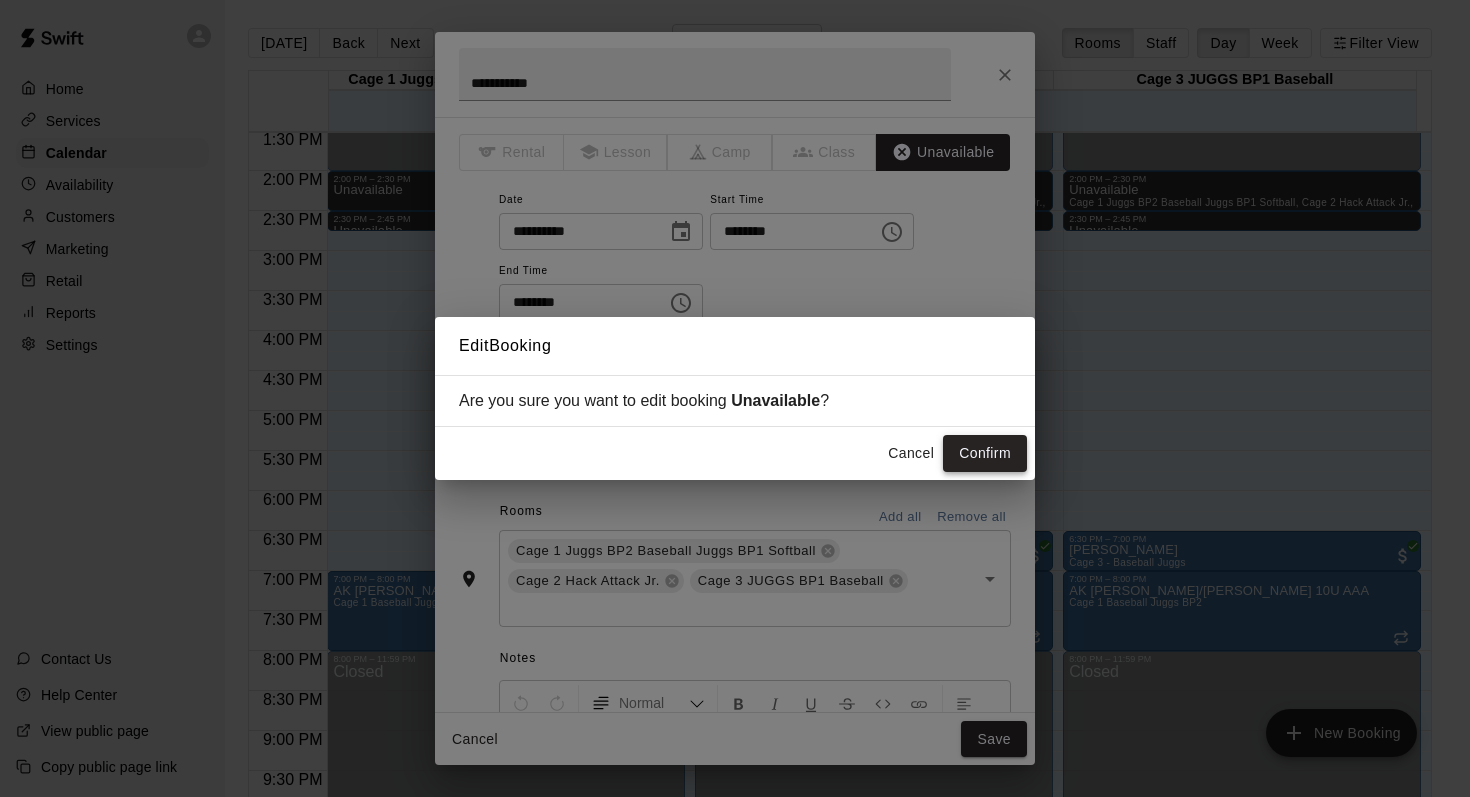 click on "Confirm" at bounding box center (985, 453) 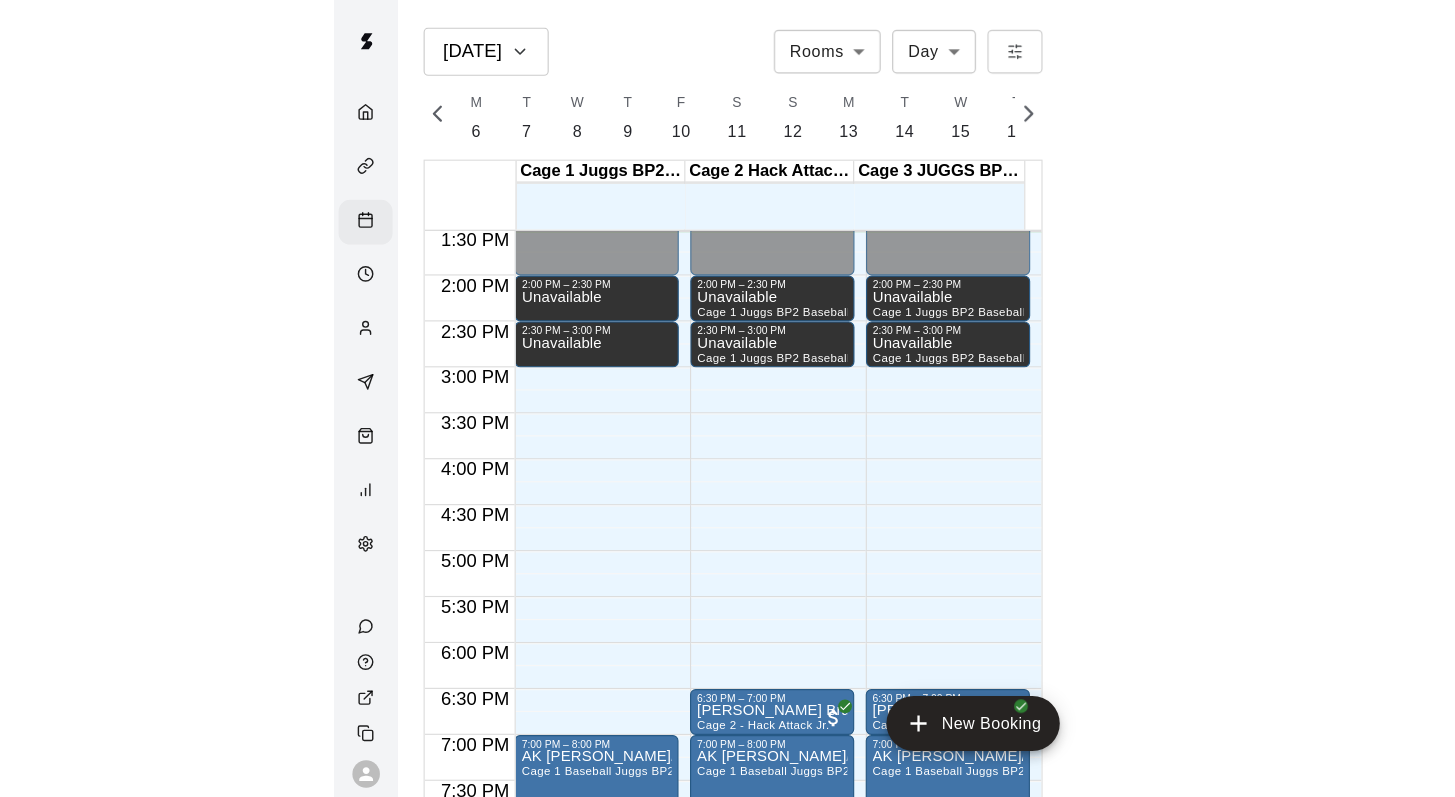 scroll, scrollTop: 0, scrollLeft: 8372, axis: horizontal 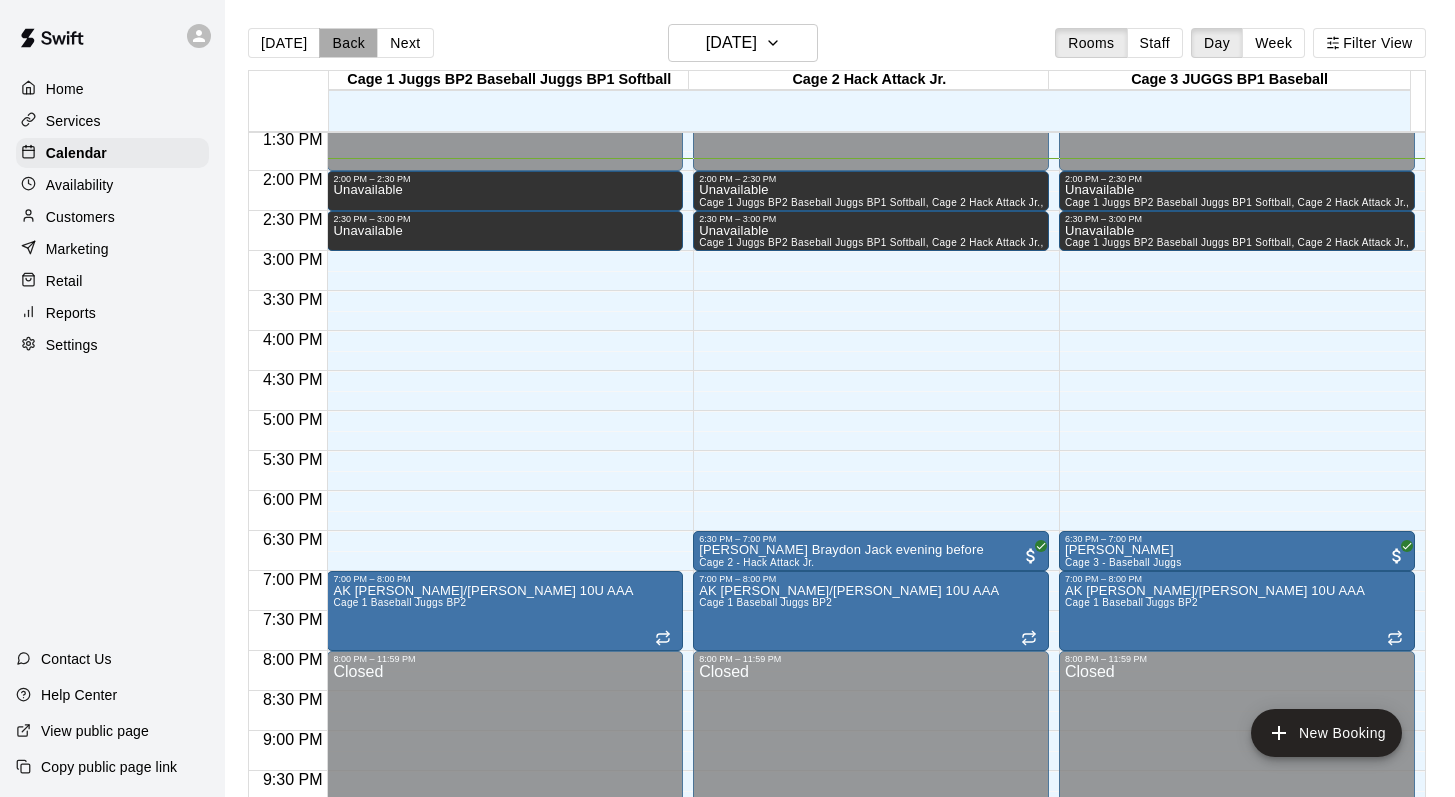 click on "Back" at bounding box center [348, 43] 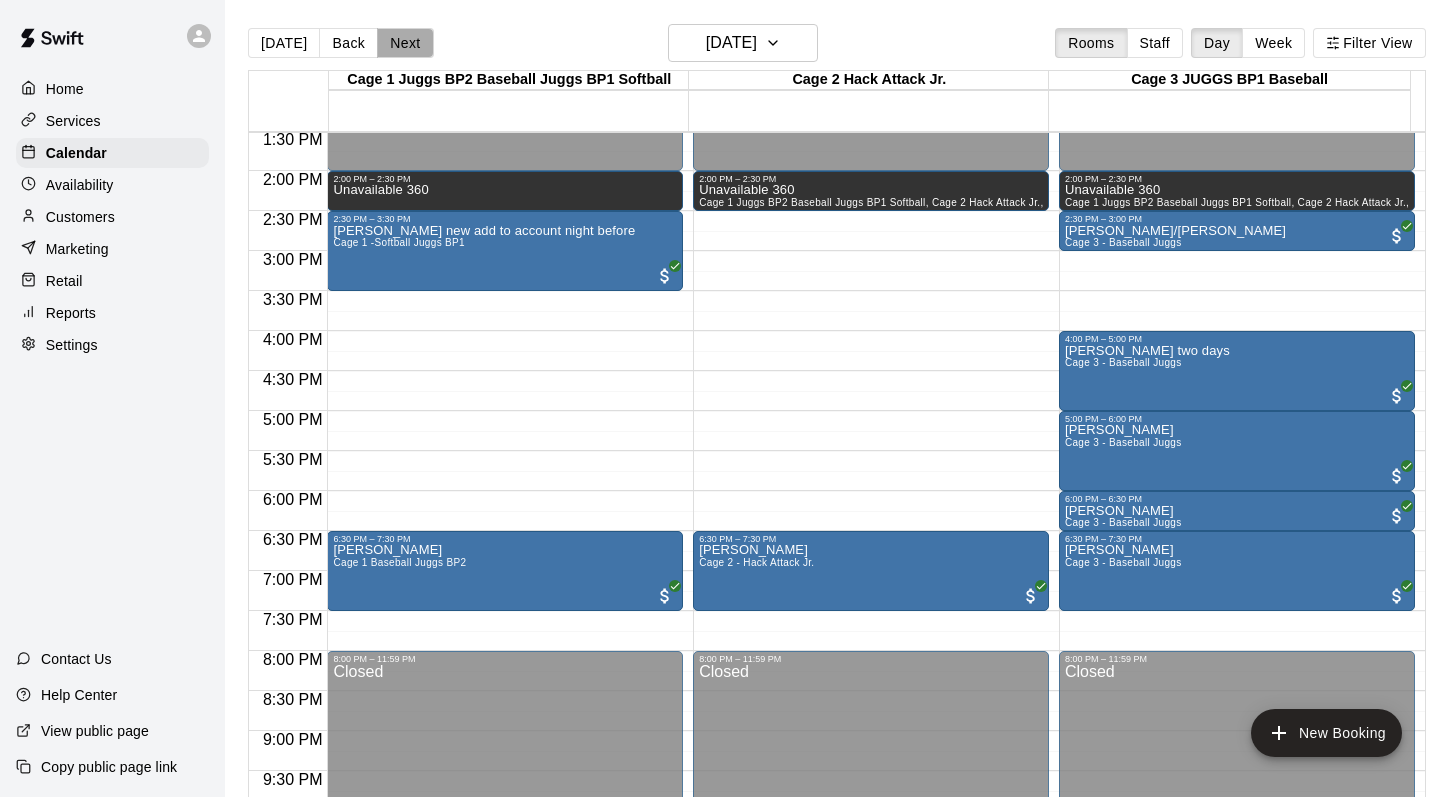 click on "Next" at bounding box center [405, 43] 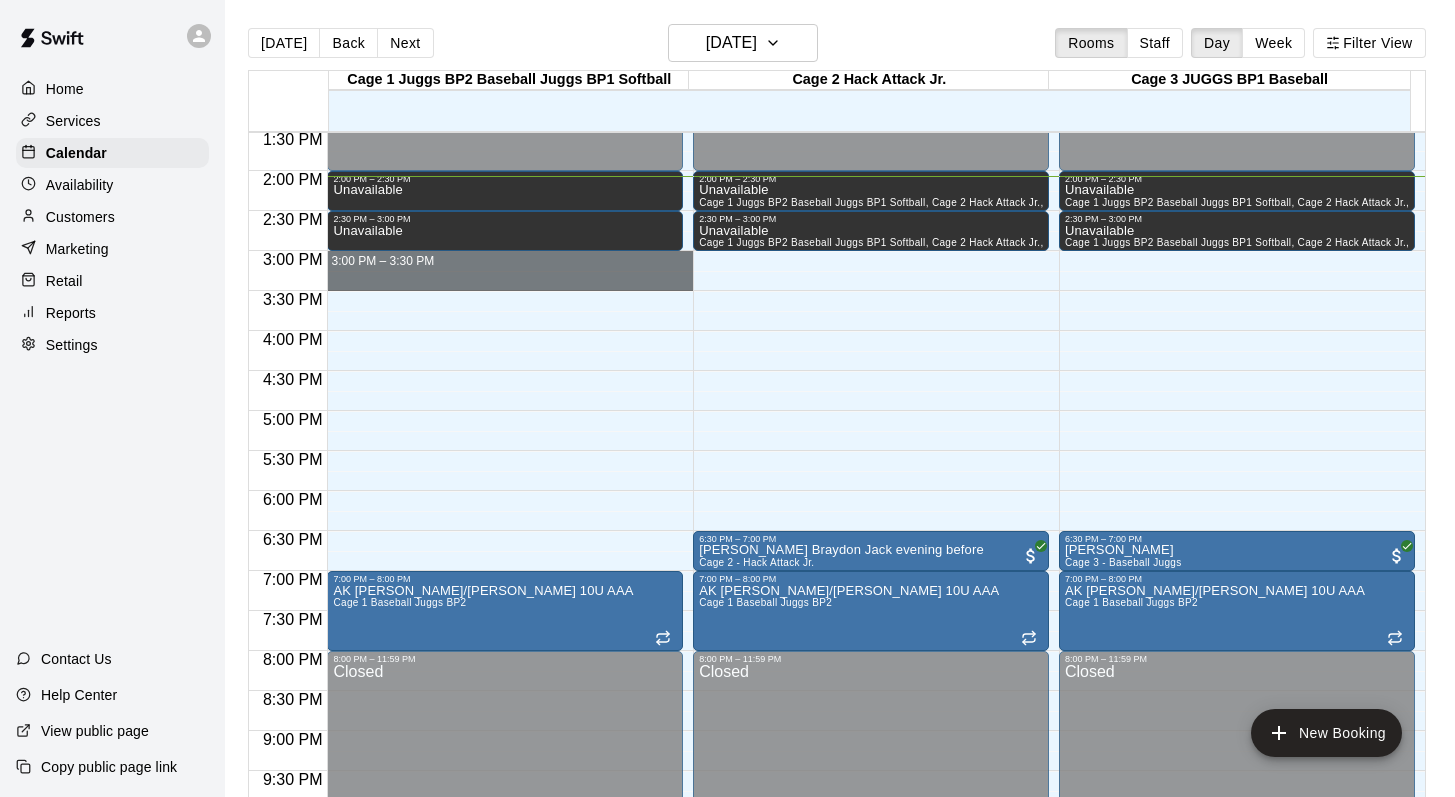 drag, startPoint x: 351, startPoint y: 260, endPoint x: 346, endPoint y: 271, distance: 12.083046 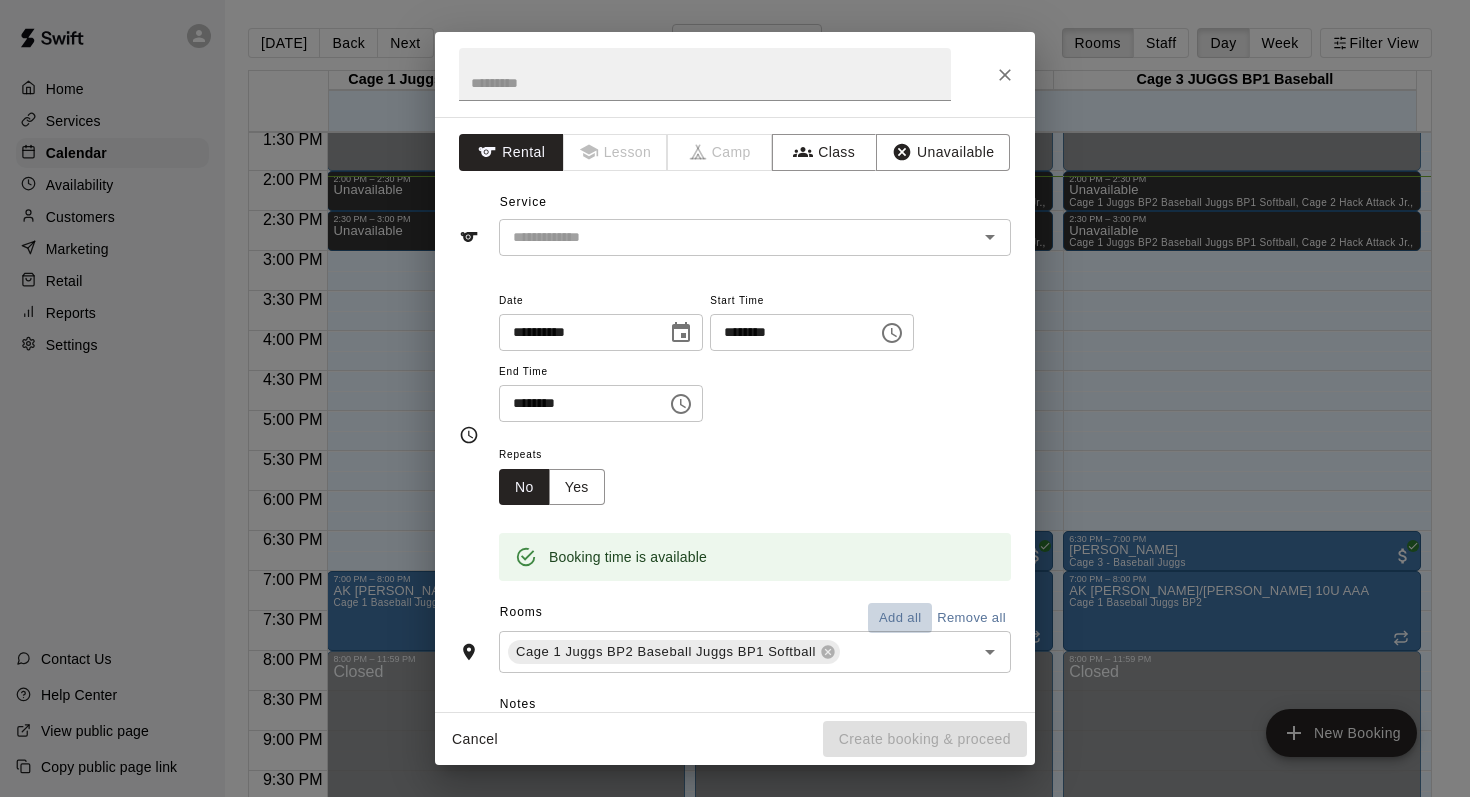 click on "Add all" at bounding box center [900, 618] 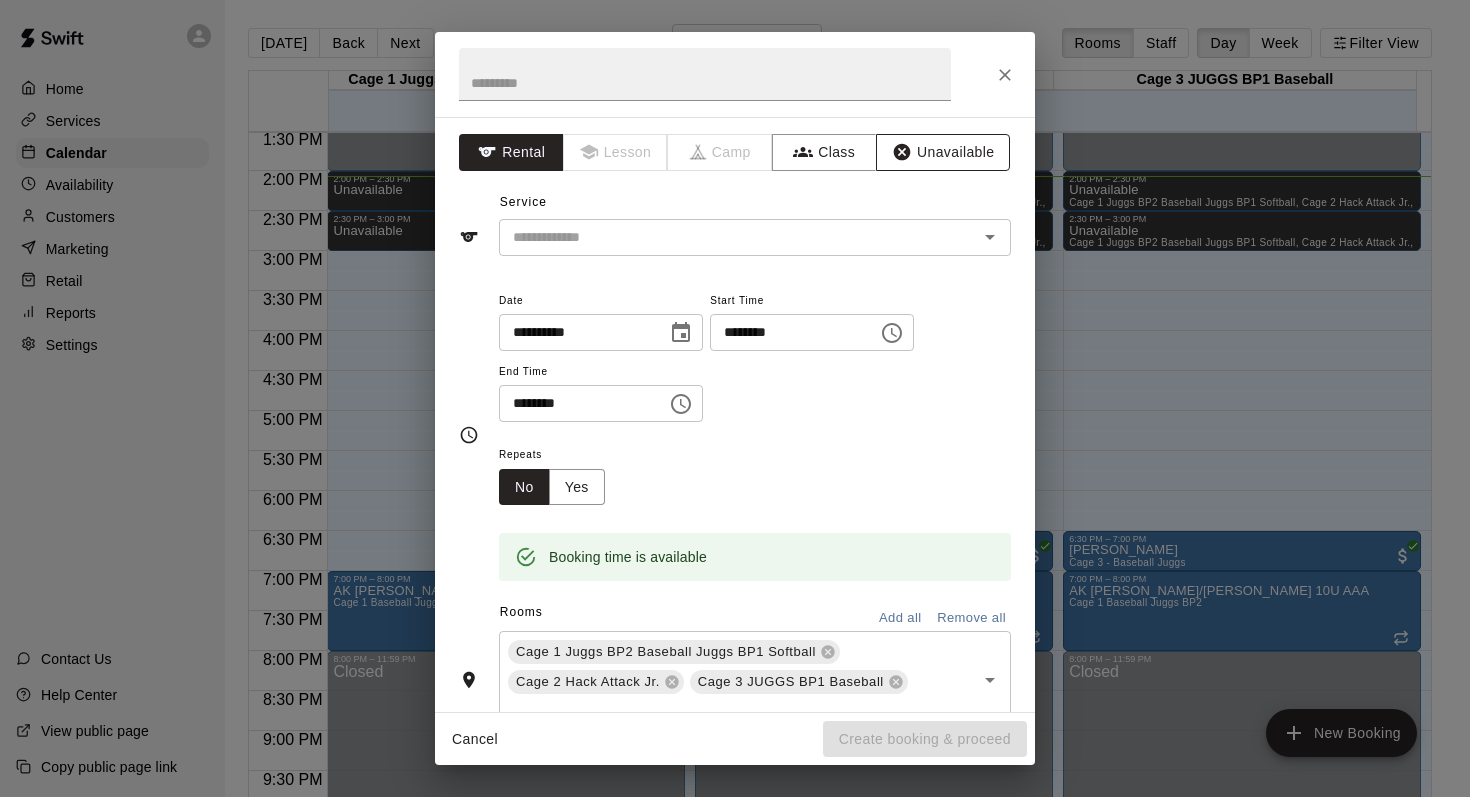 click on "Unavailable" at bounding box center (943, 152) 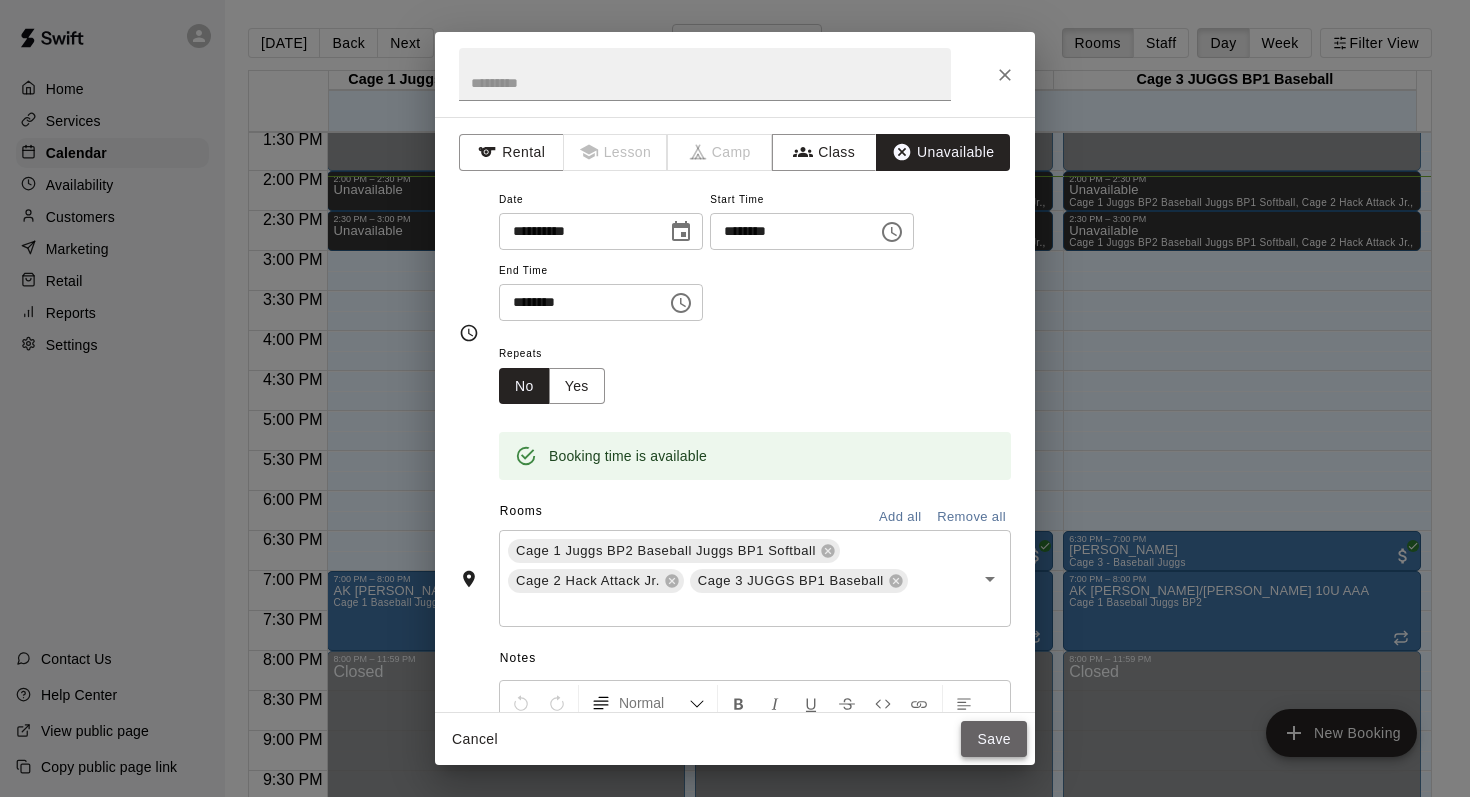 click on "Save" at bounding box center [994, 739] 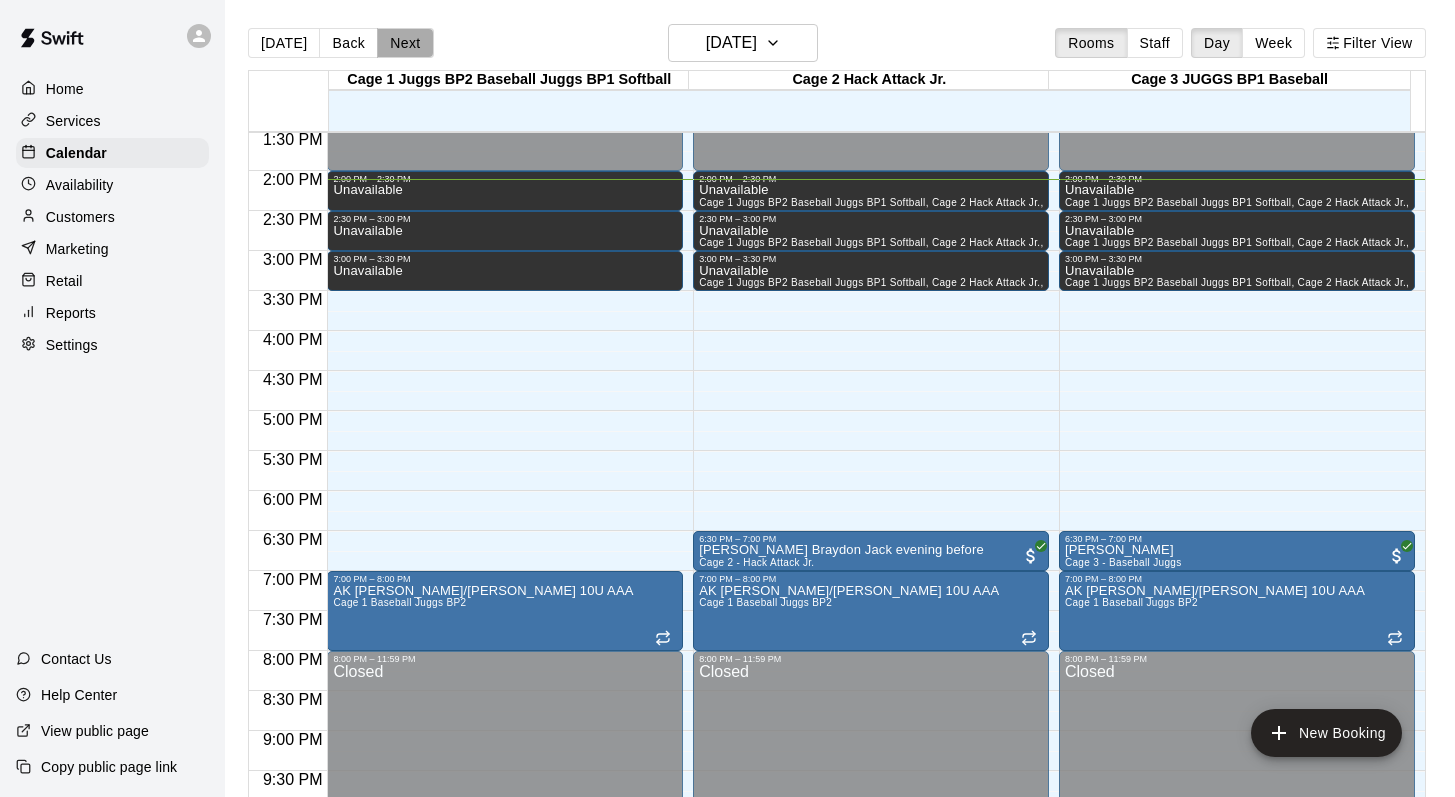 click on "Next" at bounding box center [405, 43] 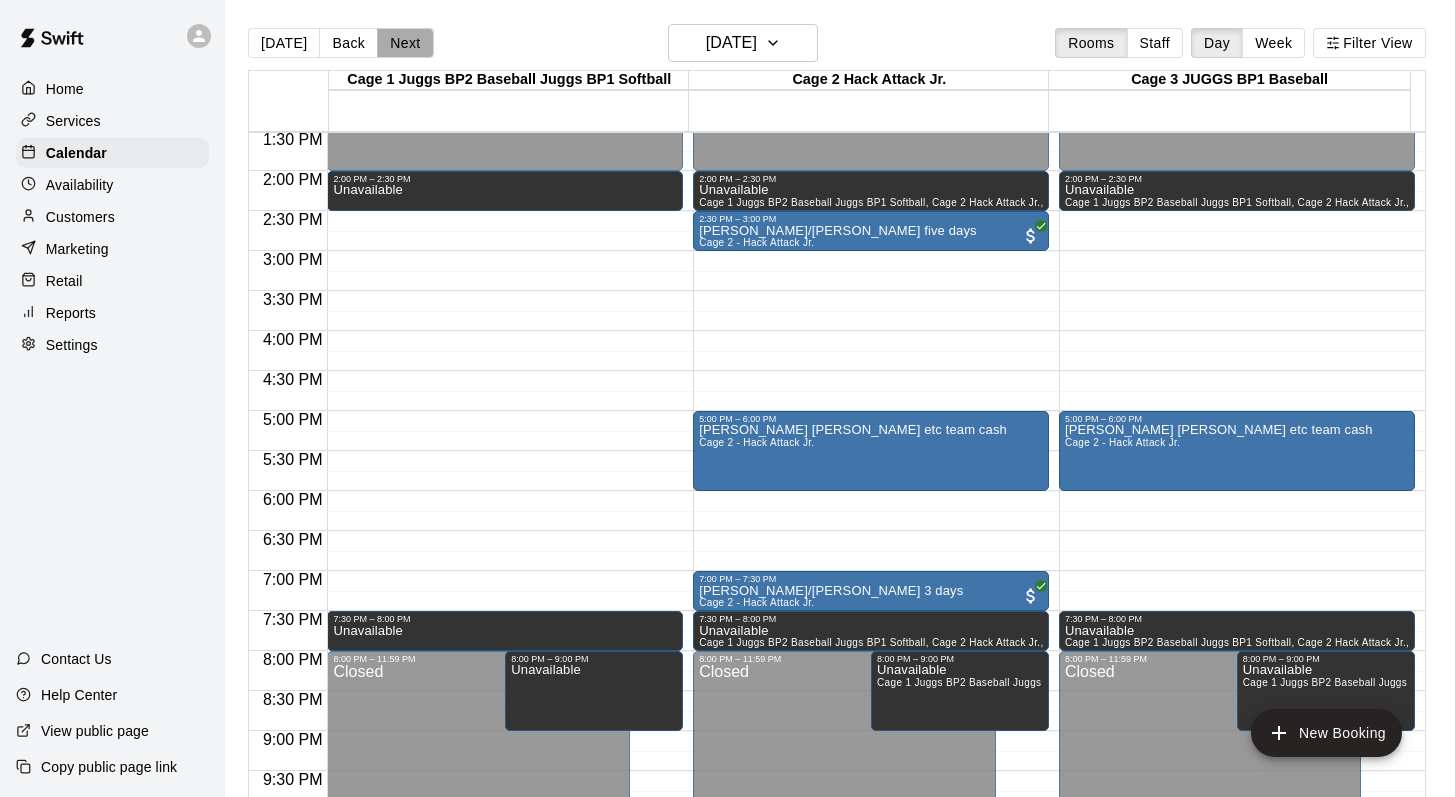 click on "Next" at bounding box center [405, 43] 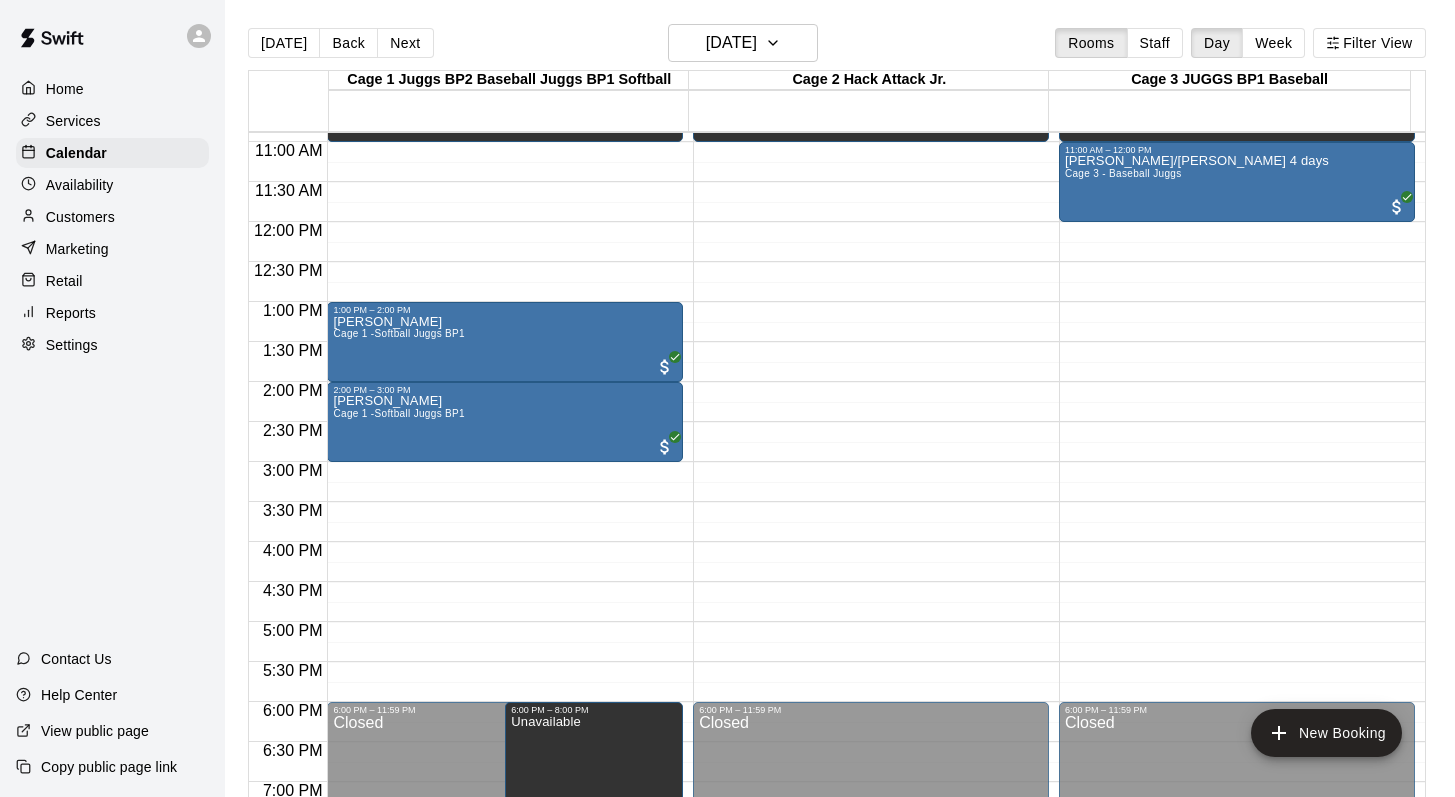 scroll, scrollTop: 728, scrollLeft: 0, axis: vertical 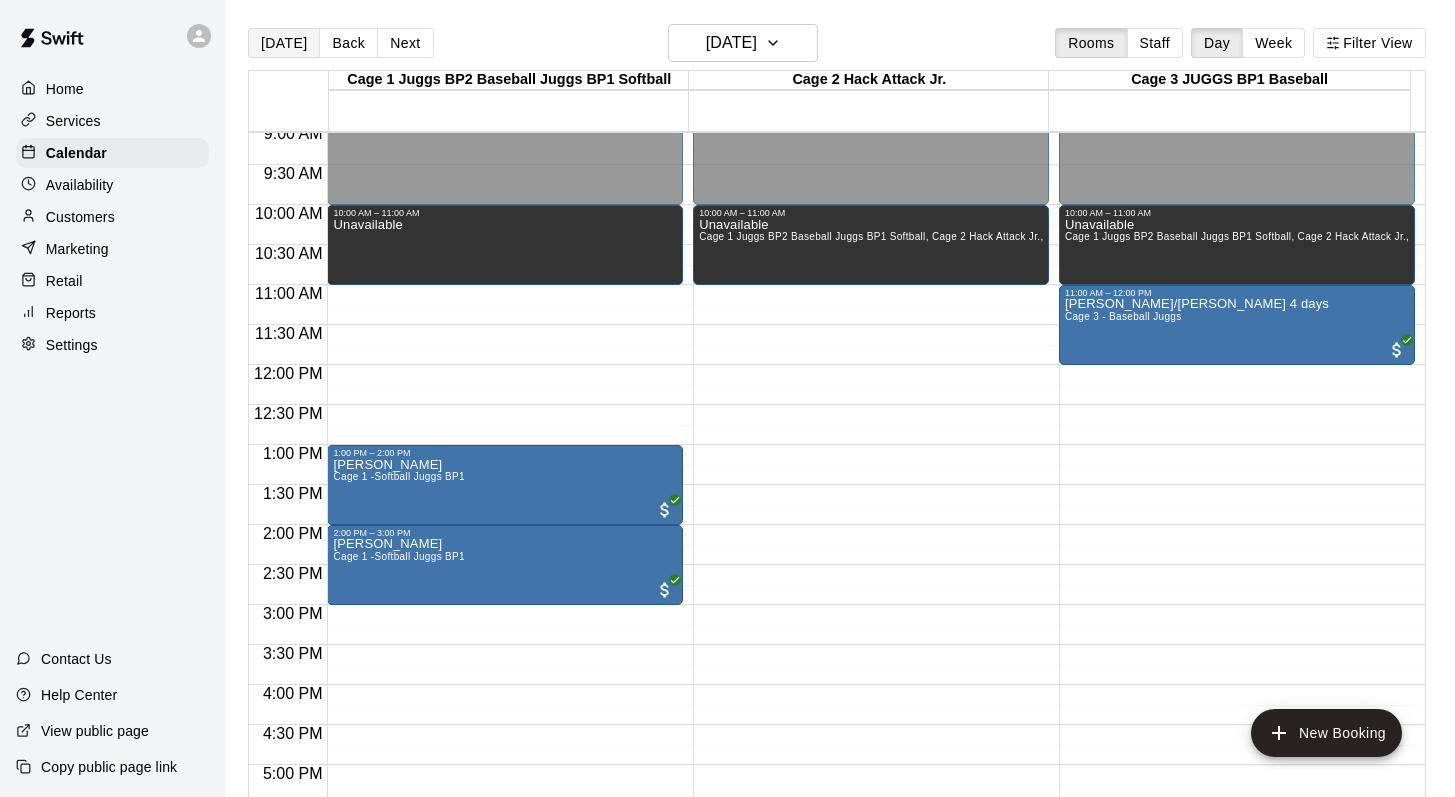 click on "[DATE]" at bounding box center (284, 43) 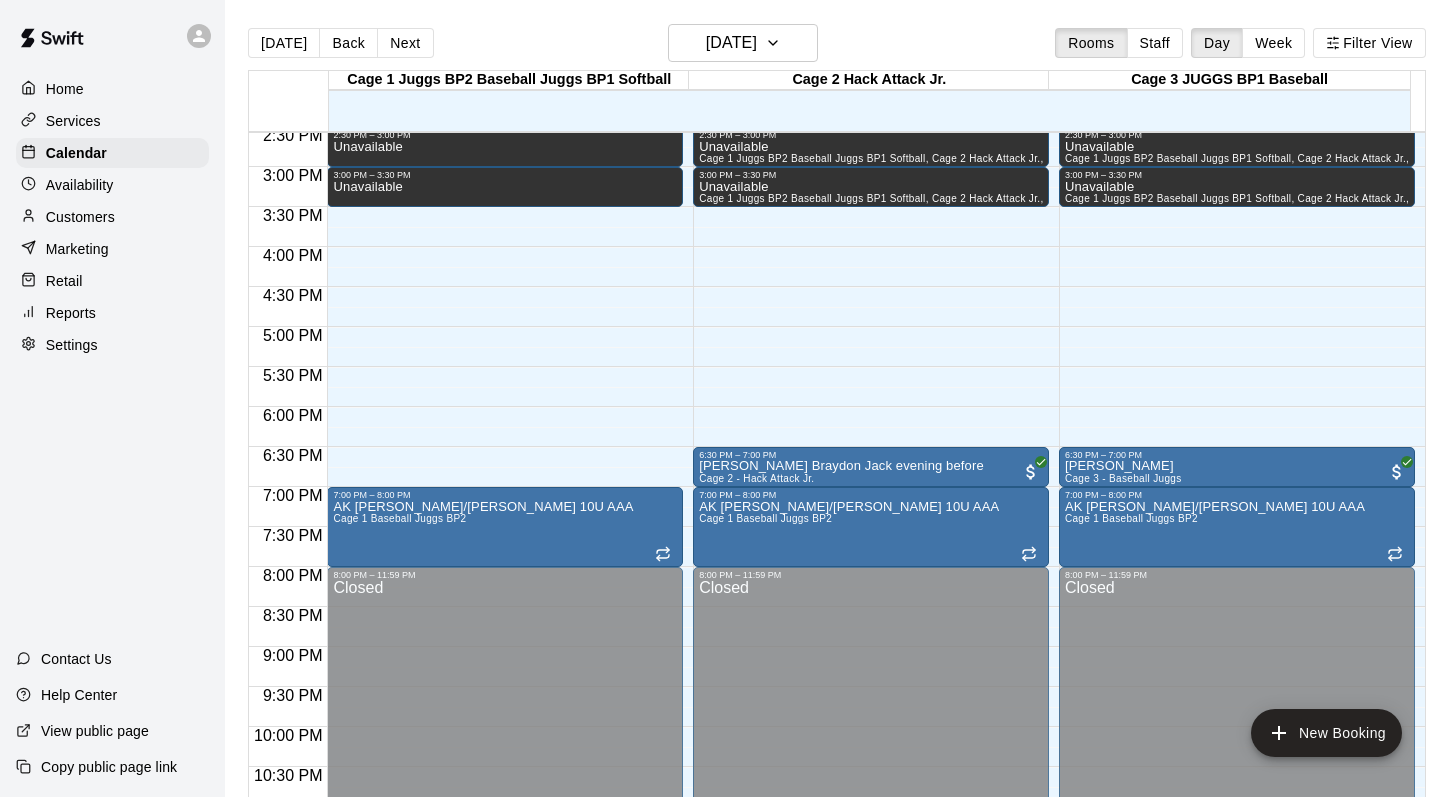 scroll, scrollTop: 1189, scrollLeft: 0, axis: vertical 